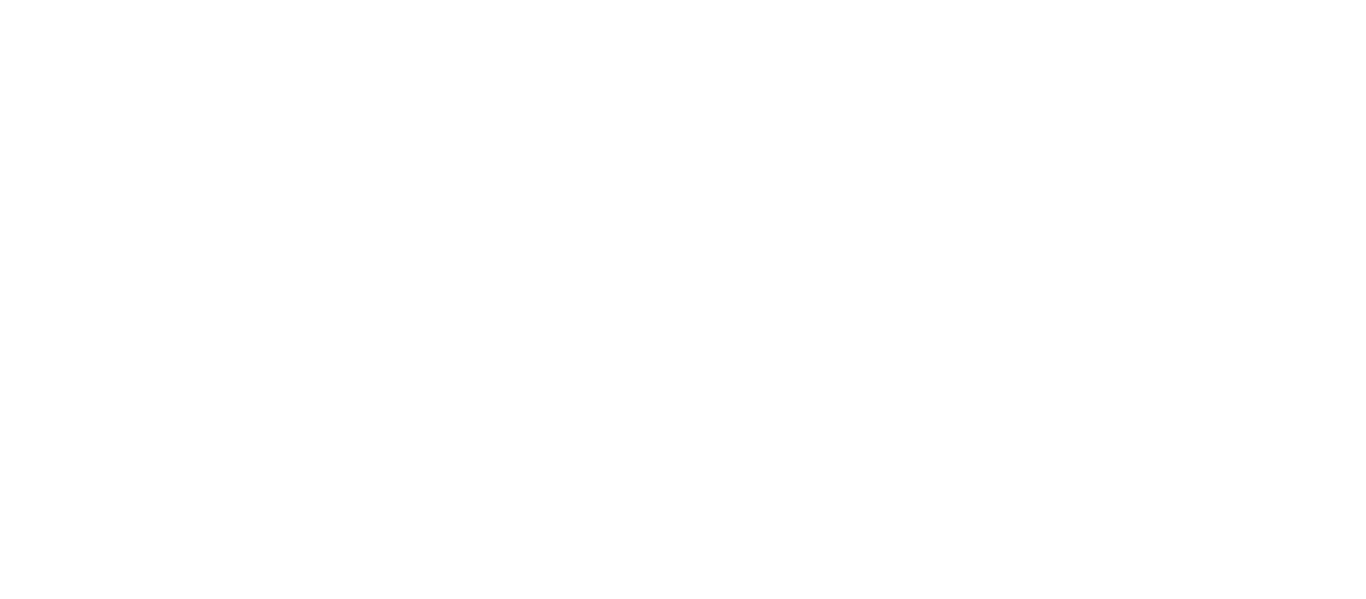 scroll, scrollTop: 0, scrollLeft: 0, axis: both 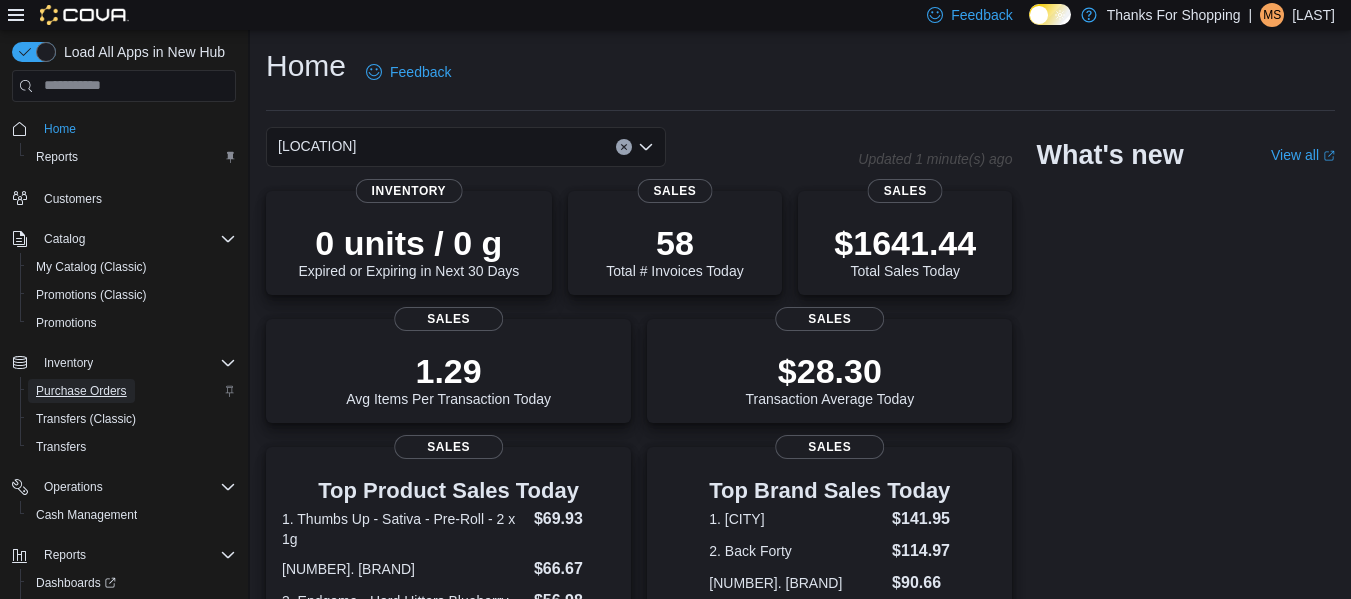 click on "Purchase Orders" at bounding box center [81, 391] 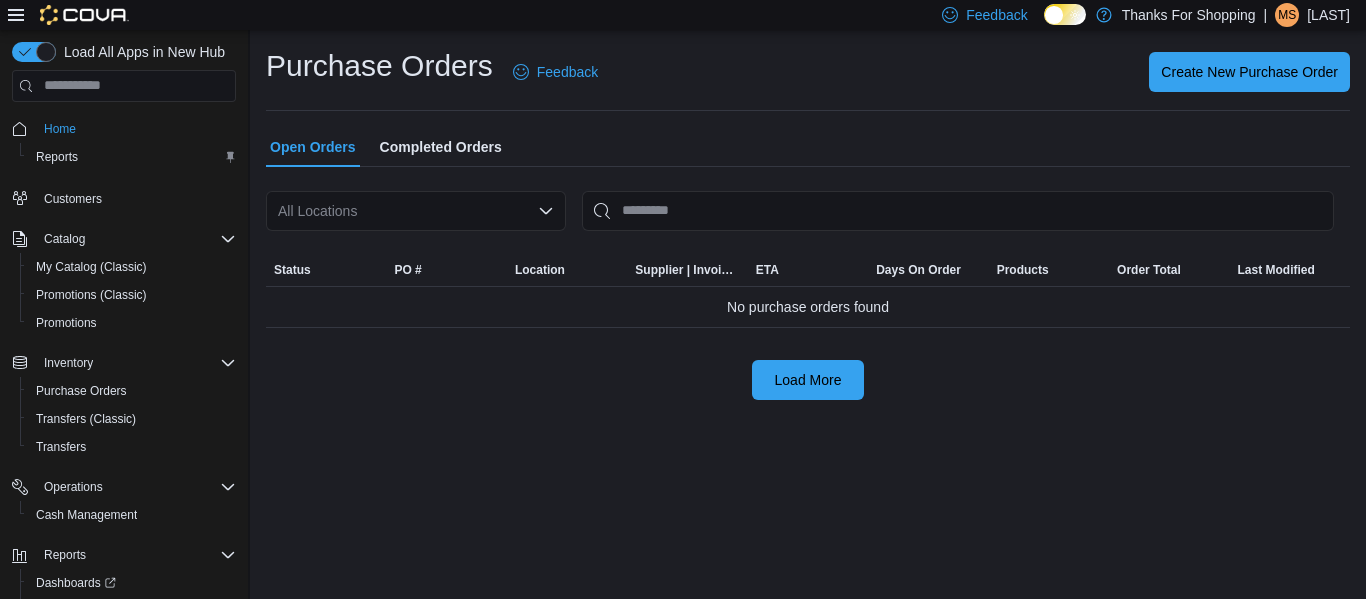 click on "All Locations" at bounding box center [416, 211] 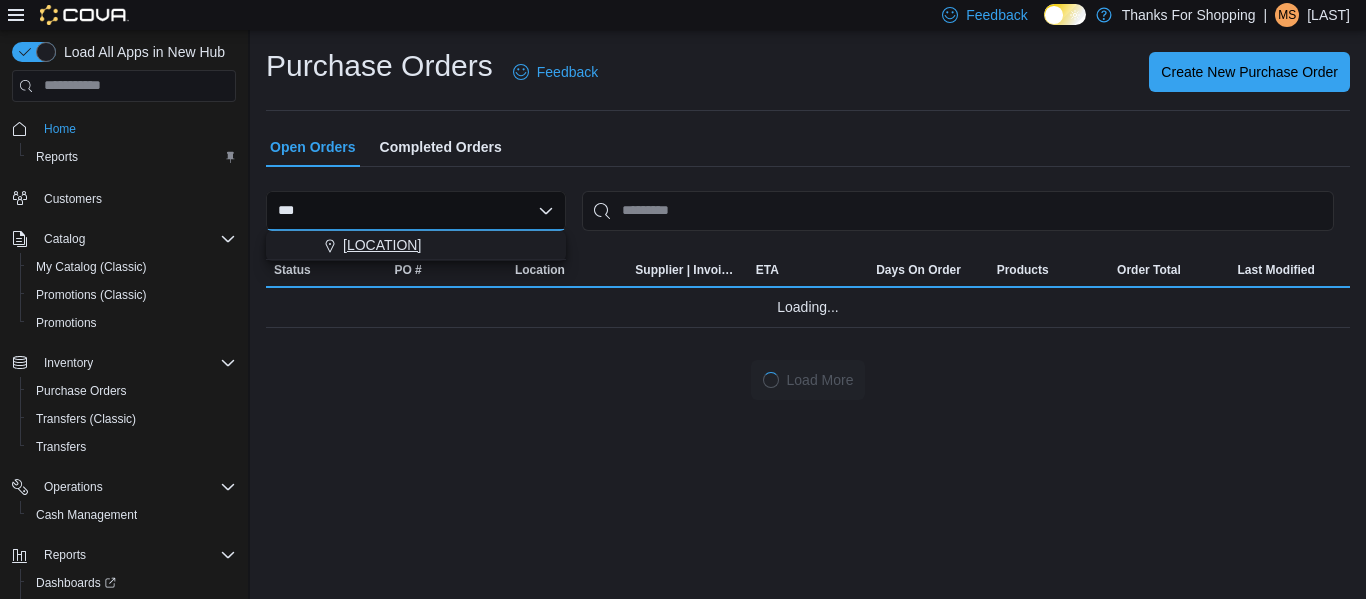 type on "***" 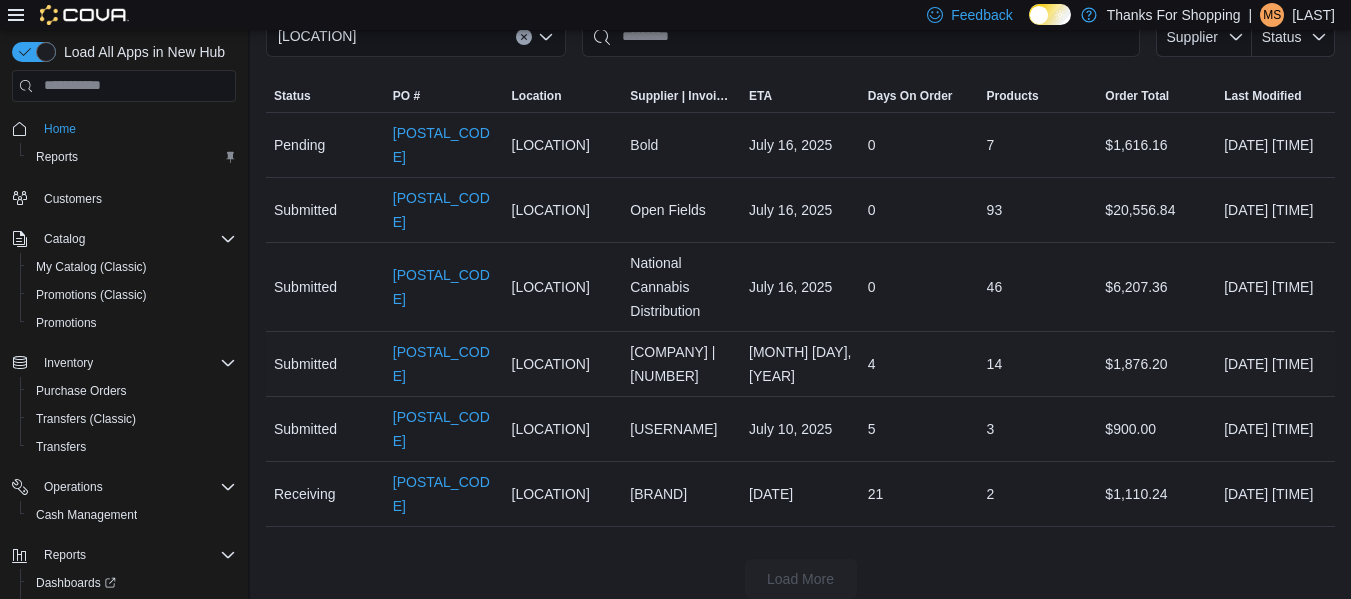 scroll, scrollTop: 190, scrollLeft: 0, axis: vertical 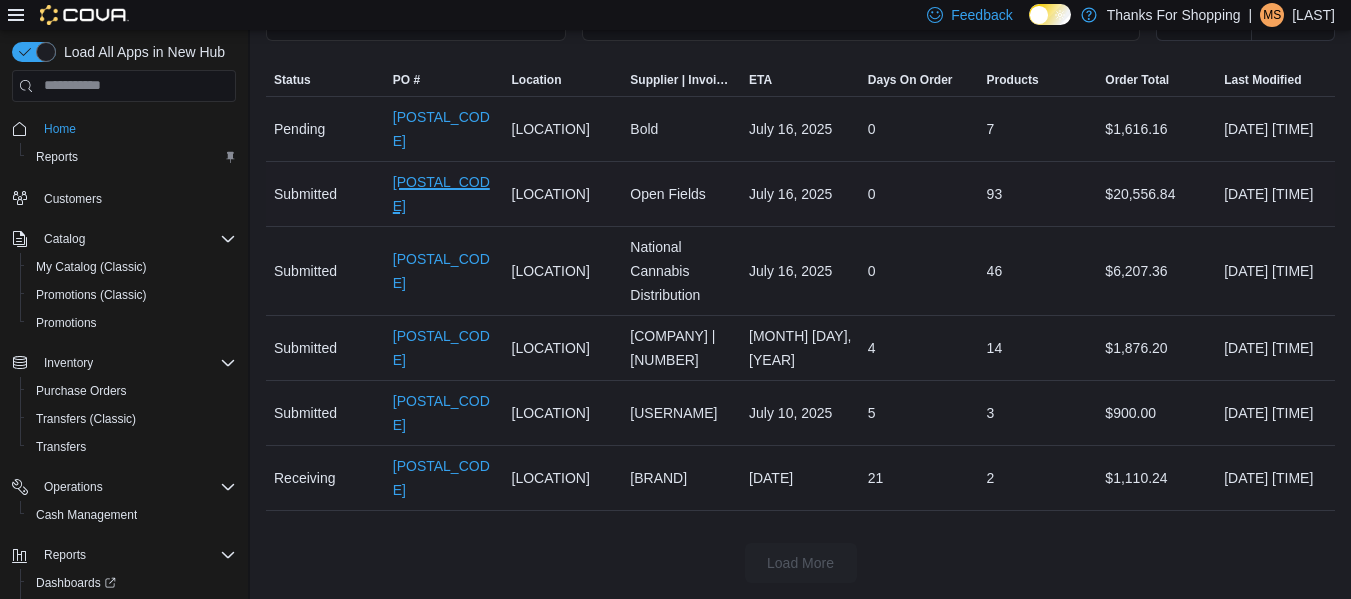 click on "Purchase Order [ORDER_NUMBER]" at bounding box center [444, 194] 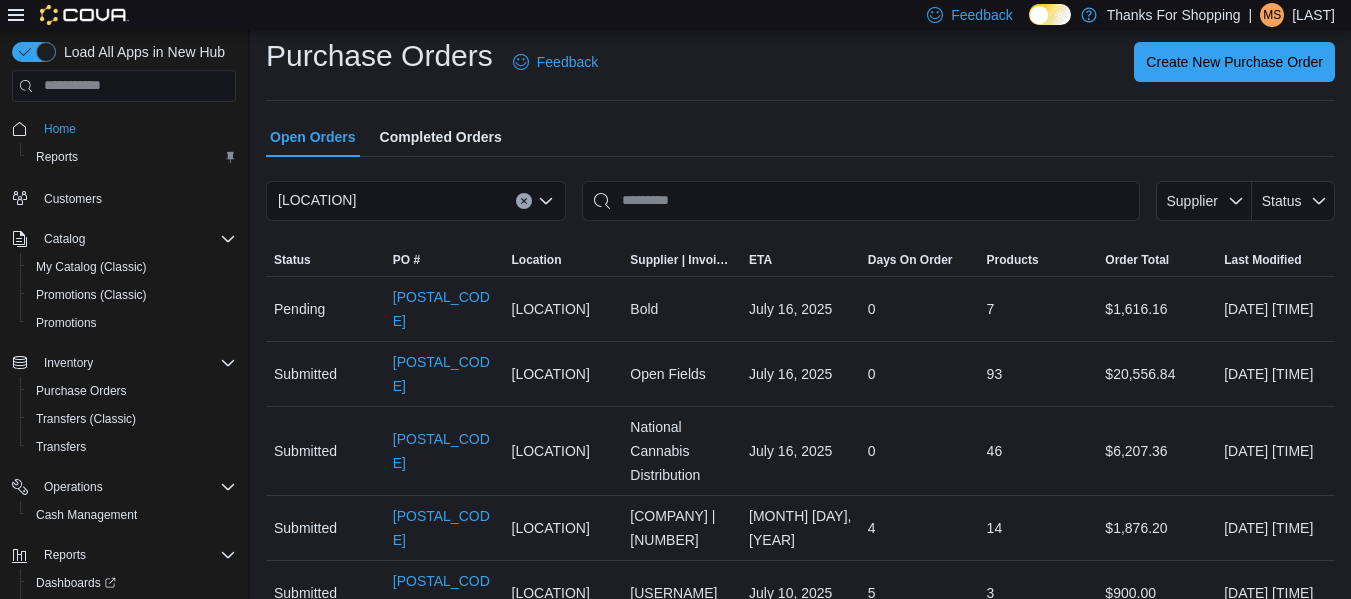 scroll, scrollTop: 0, scrollLeft: 0, axis: both 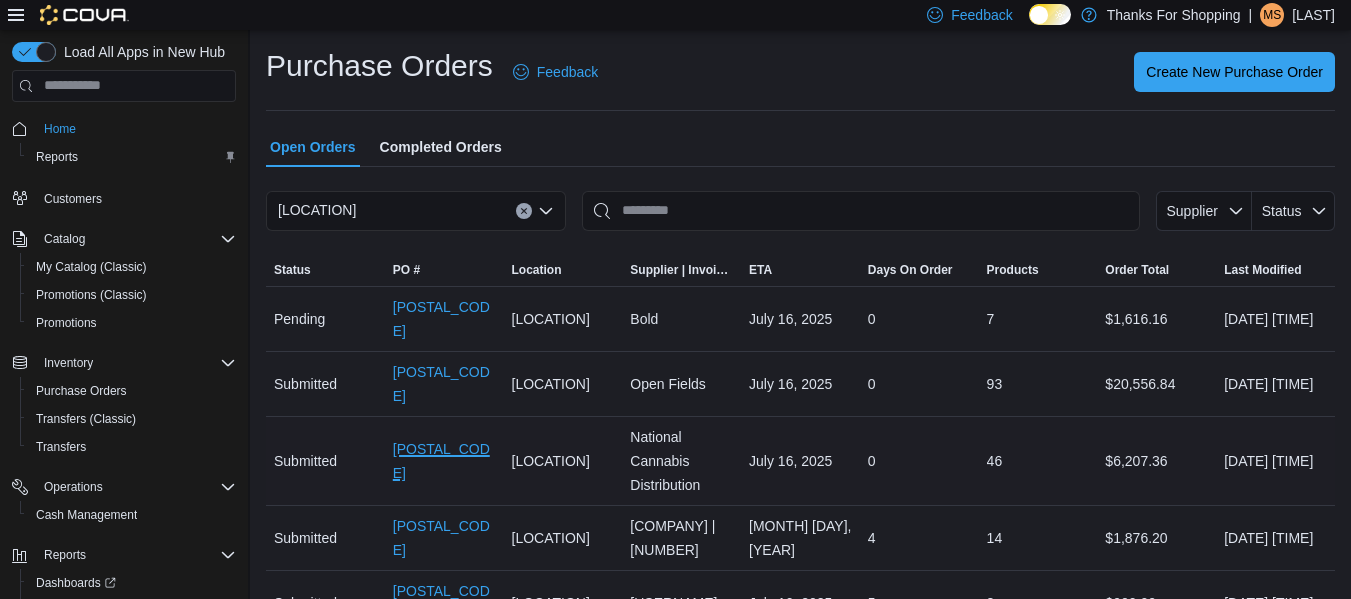click on "PO519P-35539" at bounding box center (444, 461) 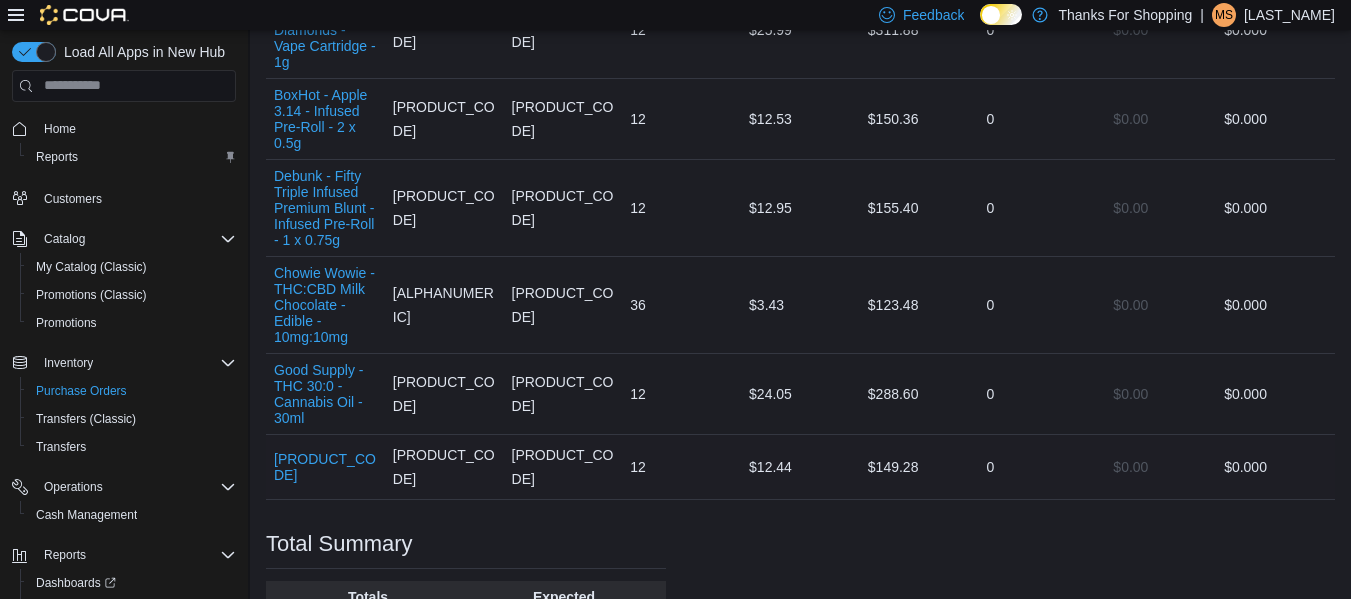 scroll, scrollTop: 8164, scrollLeft: 0, axis: vertical 